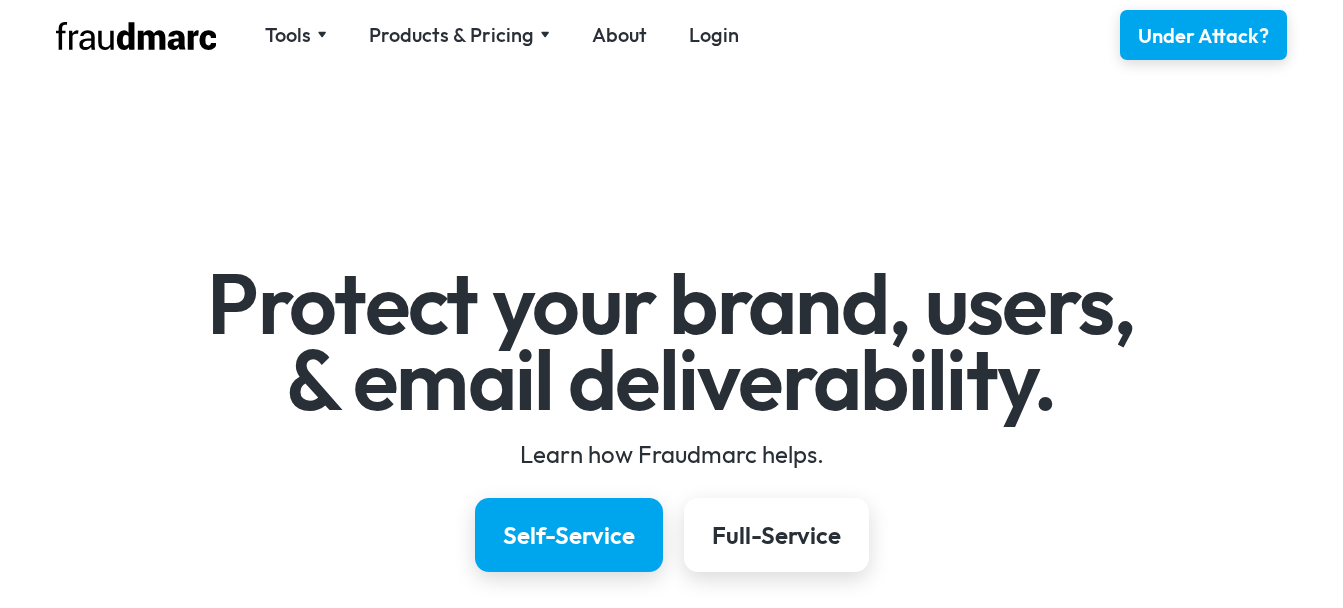scroll, scrollTop: 0, scrollLeft: 0, axis: both 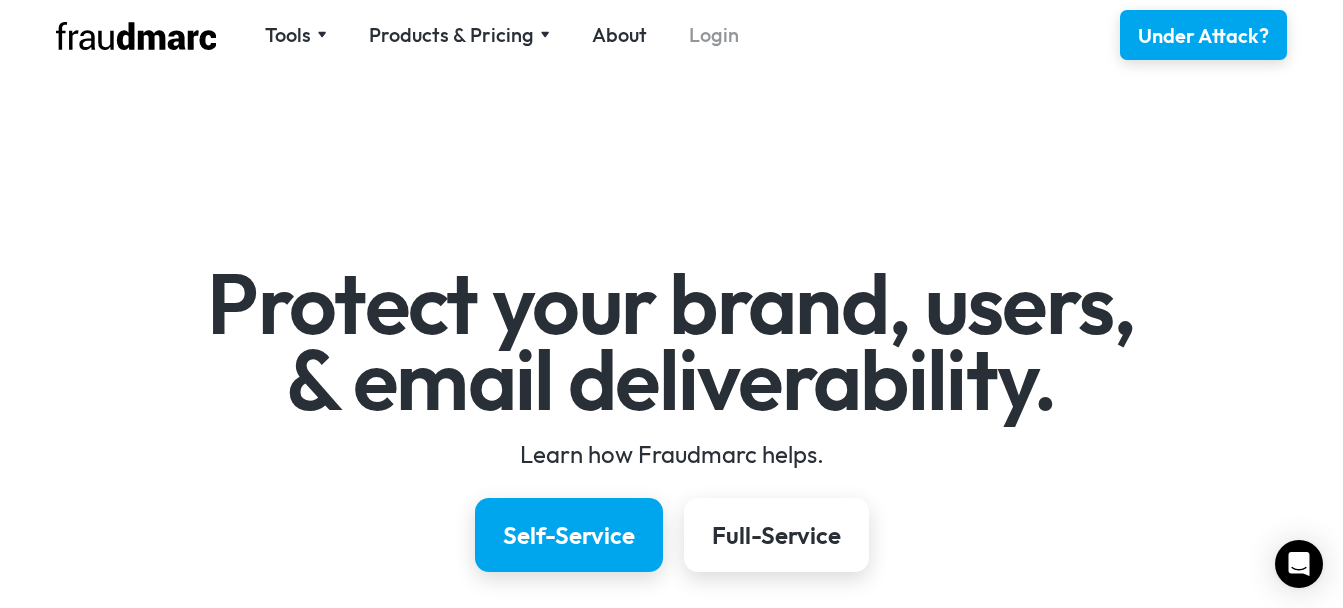 click on "Login" at bounding box center (714, 35) 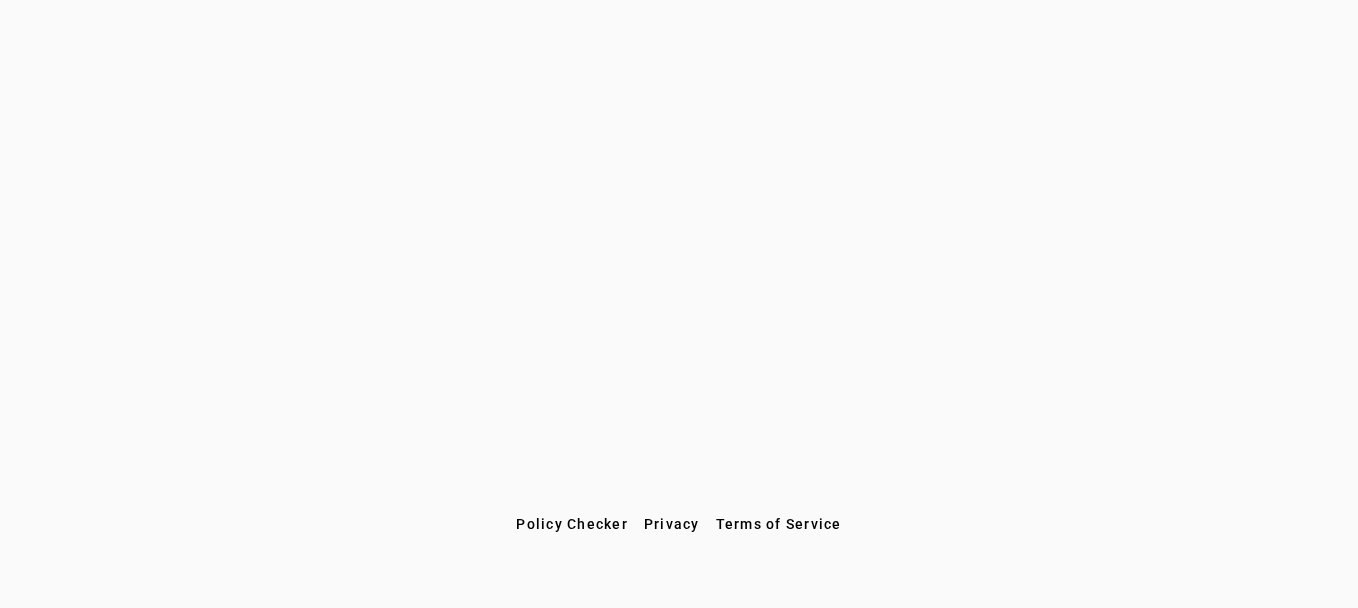scroll, scrollTop: 0, scrollLeft: 0, axis: both 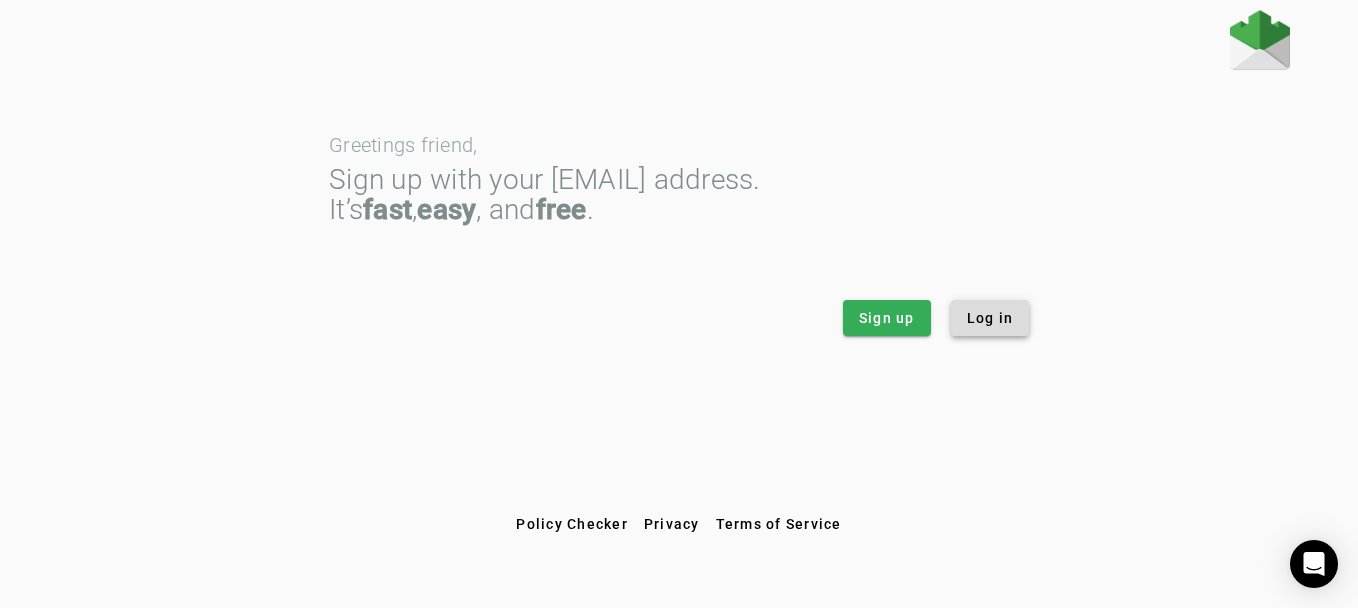 click 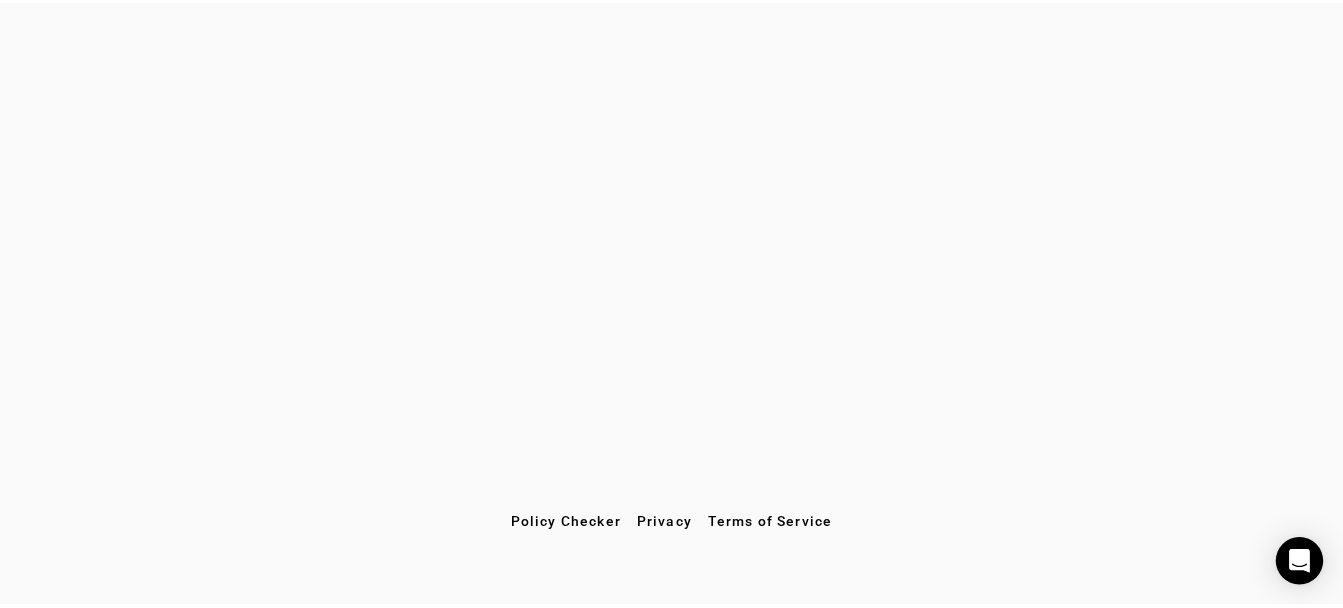 scroll, scrollTop: 0, scrollLeft: 0, axis: both 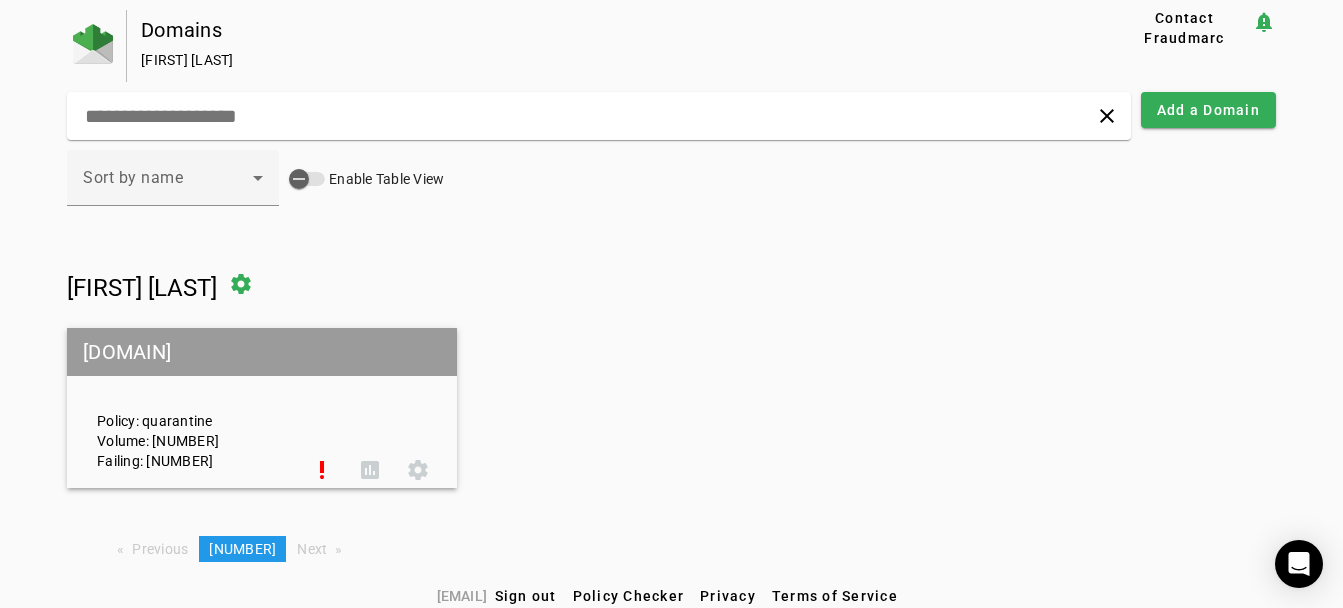 click on "Policy: quarantine   Volume: [NUMBER]   Failing: [NUMBER]" 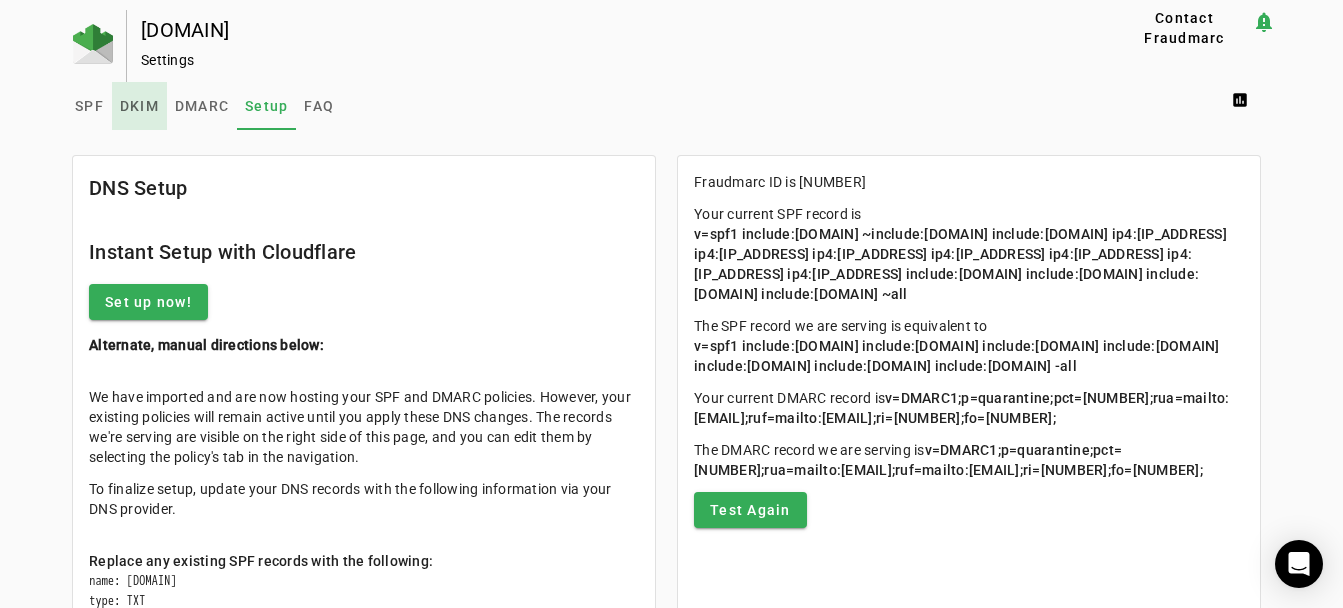 click on "DKIM" at bounding box center (139, 106) 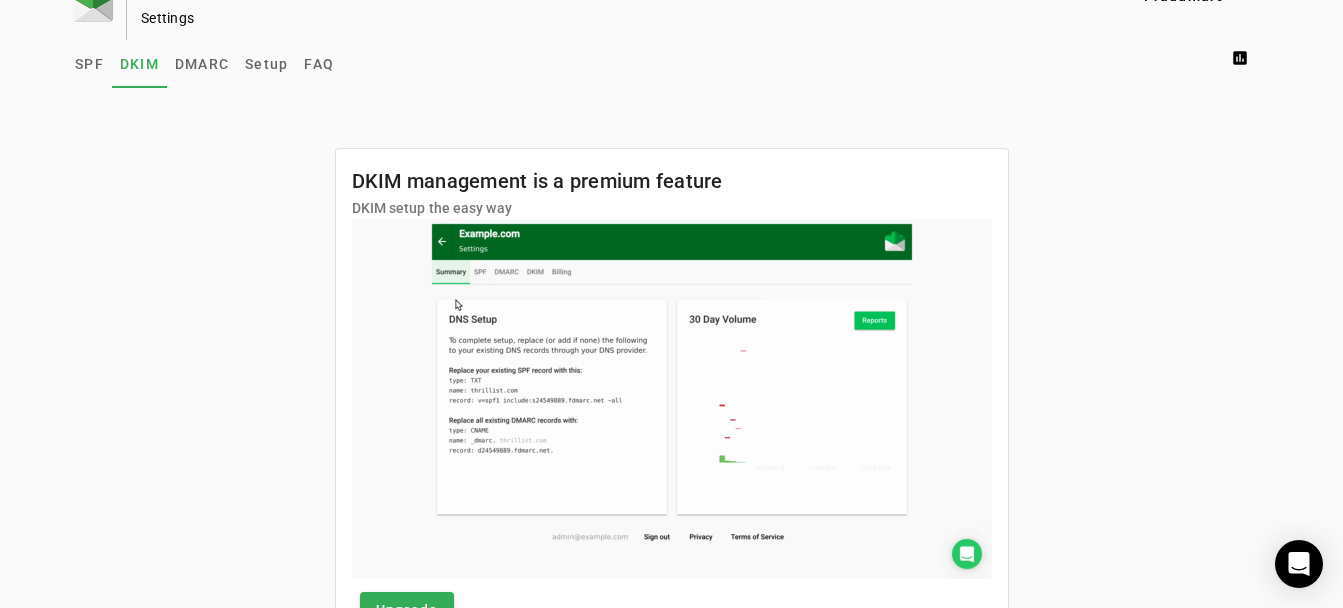 scroll, scrollTop: 0, scrollLeft: 0, axis: both 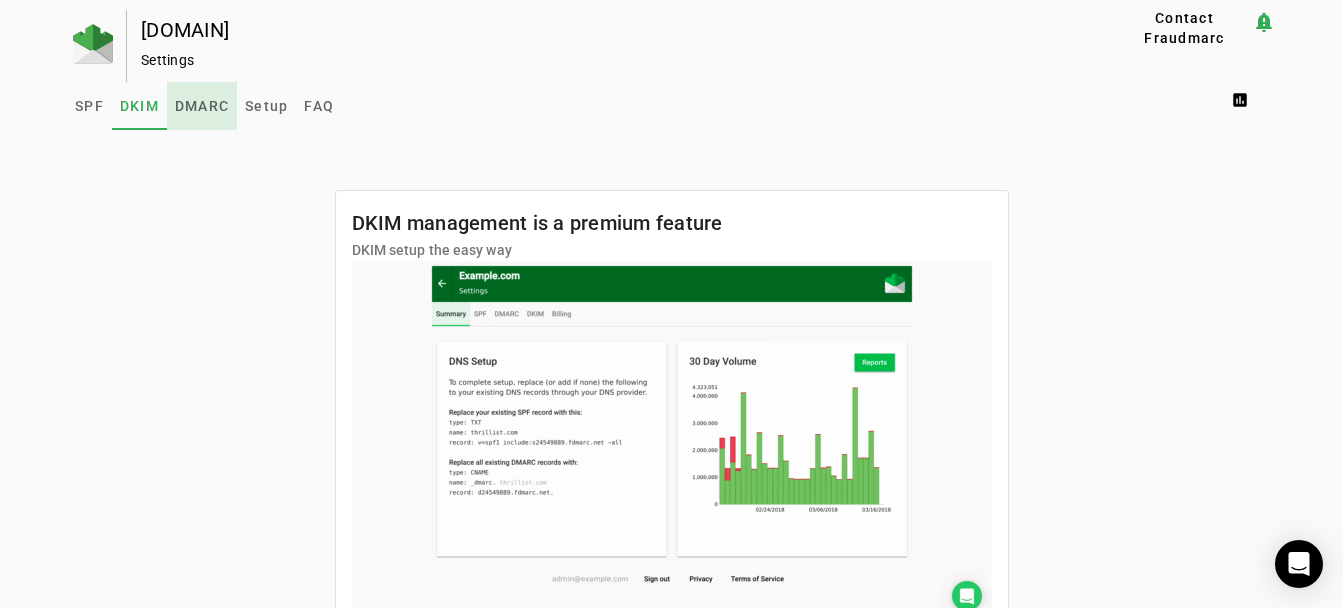 click on "DMARC" at bounding box center (202, 106) 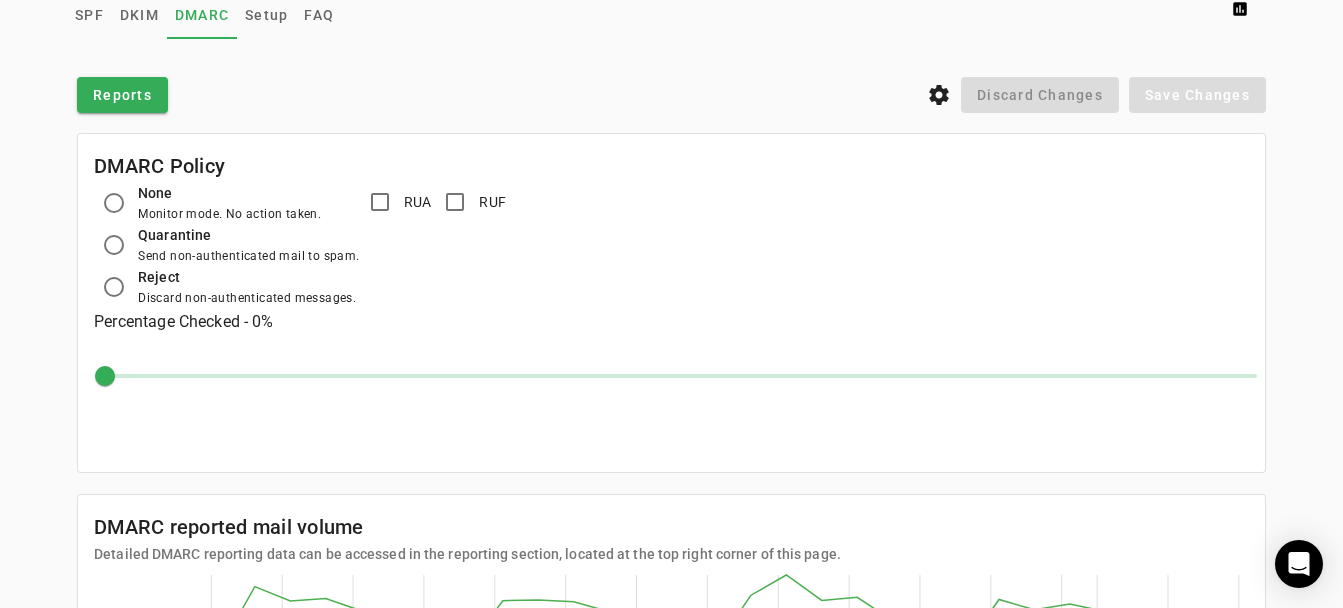 scroll, scrollTop: 0, scrollLeft: 0, axis: both 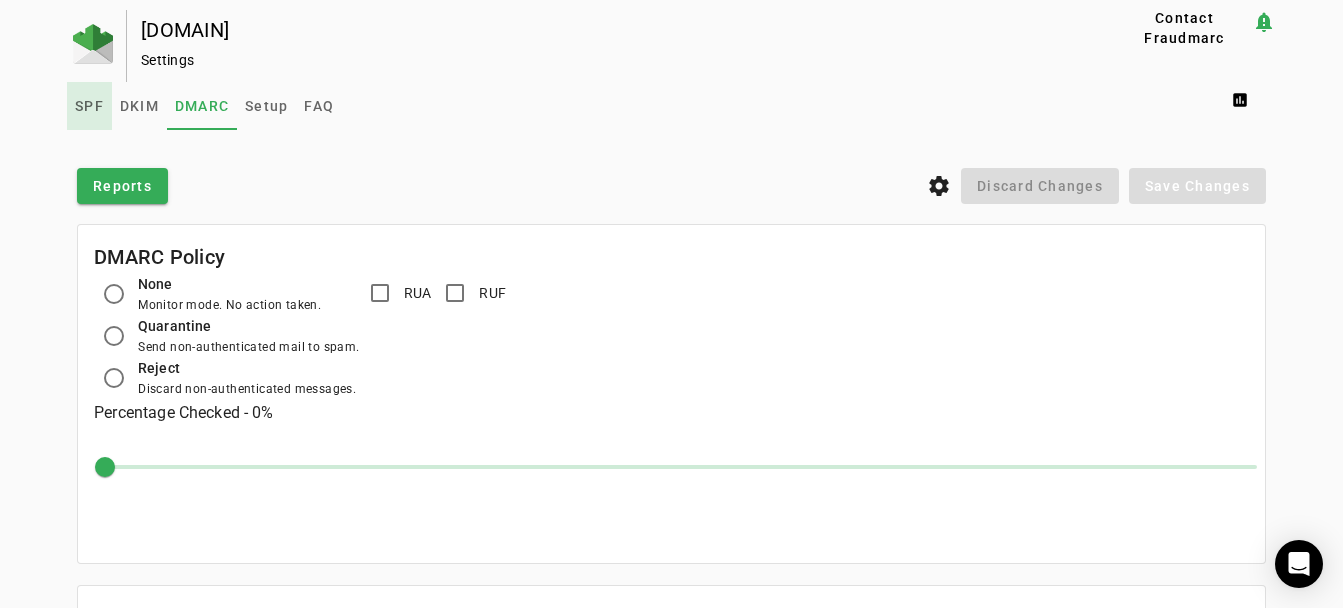 click on "SPF" at bounding box center [89, 106] 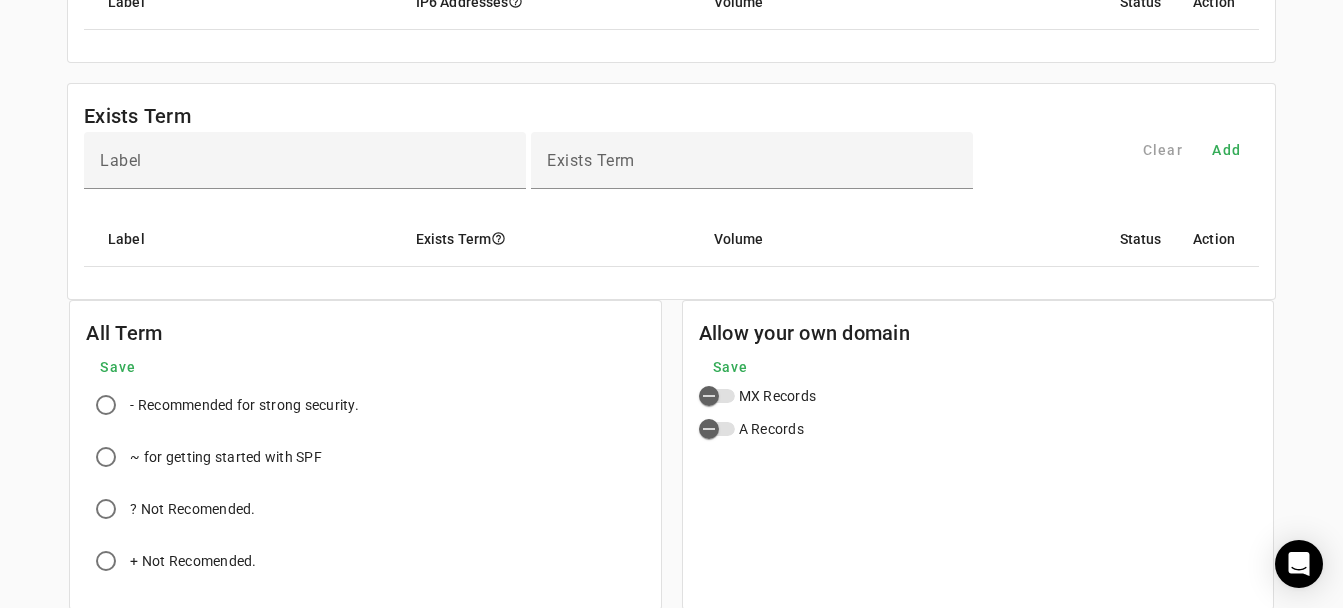 scroll, scrollTop: 1536, scrollLeft: 0, axis: vertical 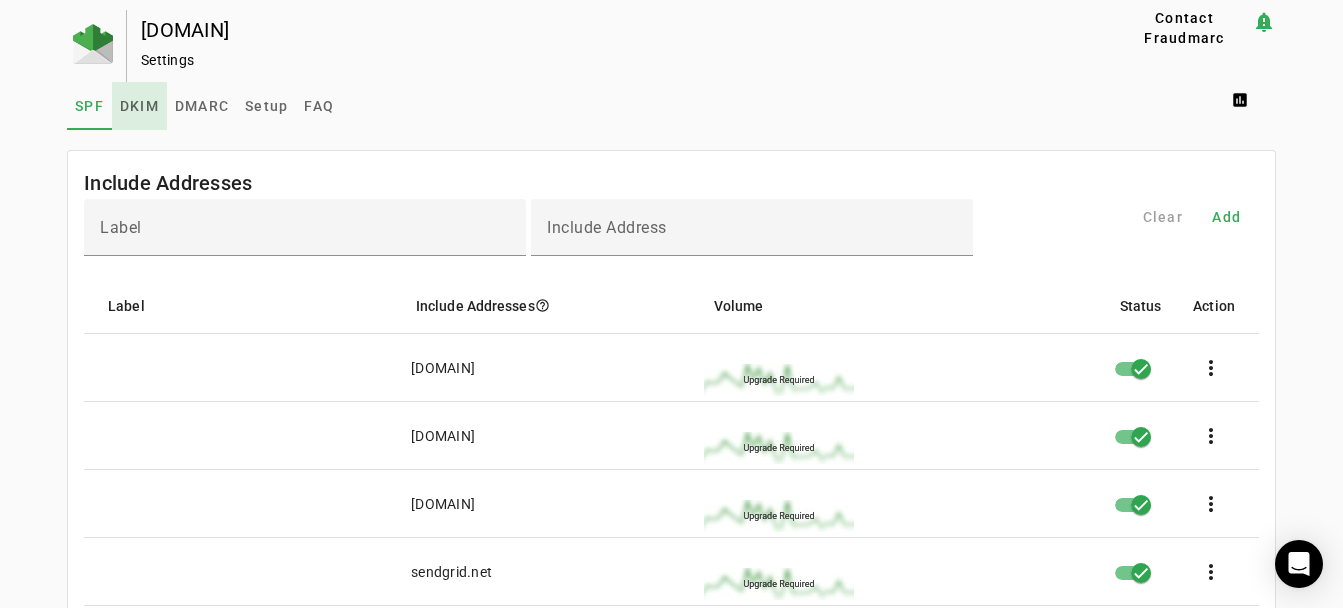 click on "DKIM" at bounding box center [139, 106] 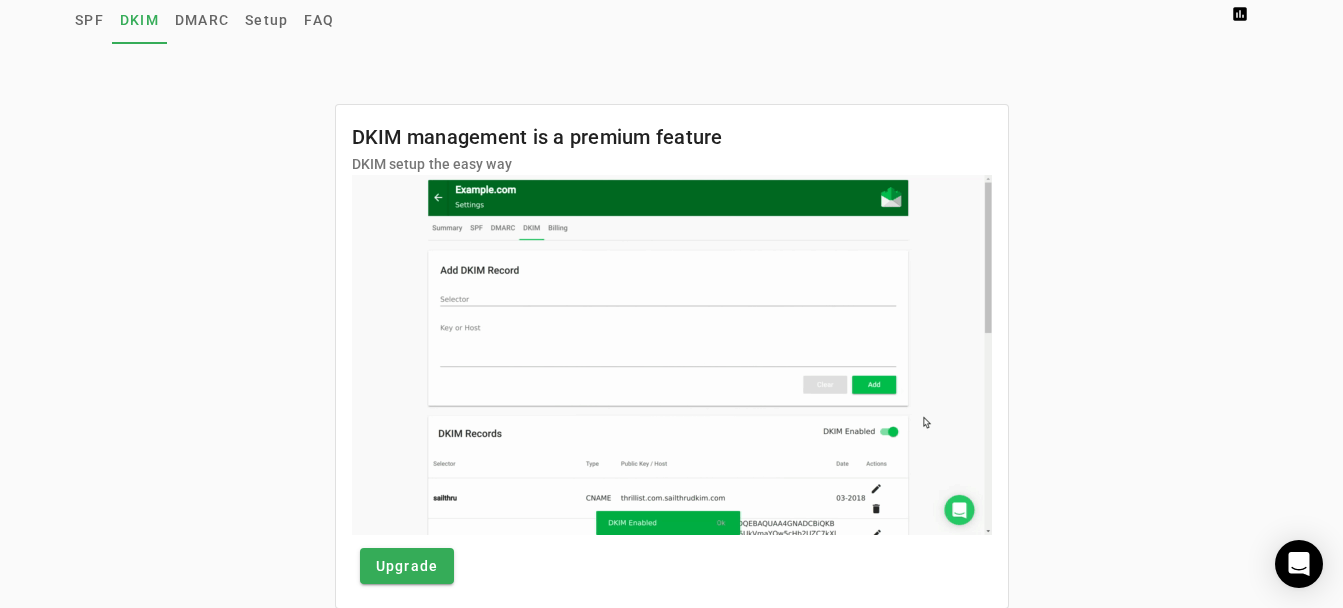 scroll, scrollTop: 150, scrollLeft: 0, axis: vertical 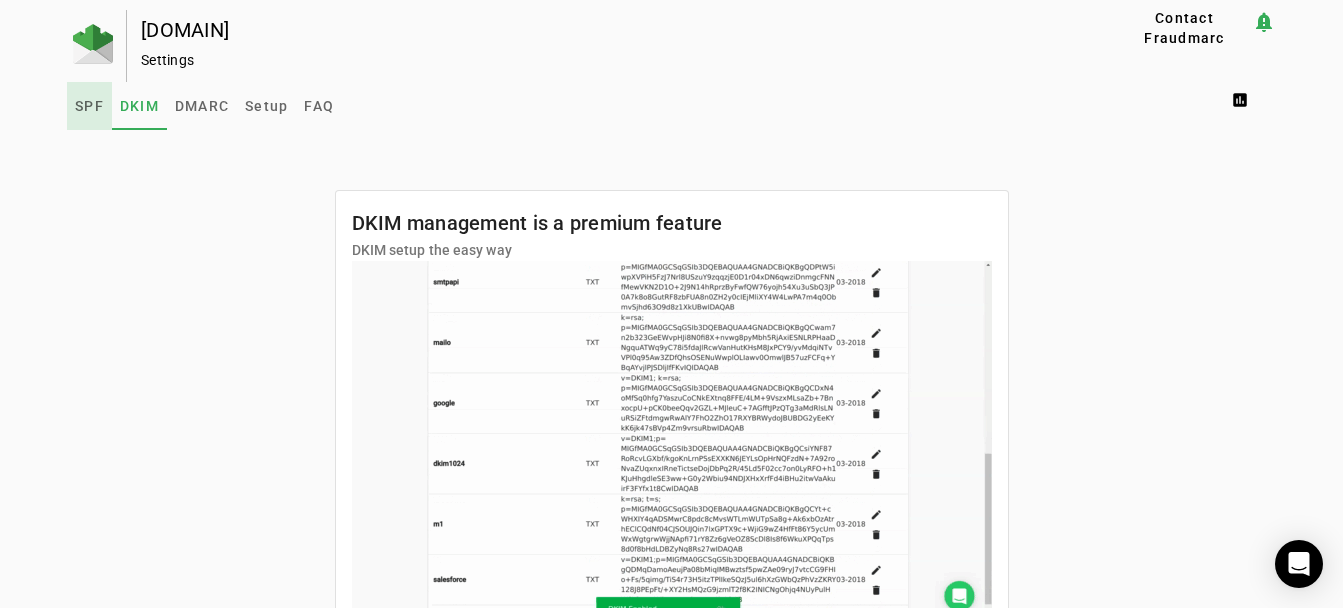 click on "SPF" at bounding box center [89, 106] 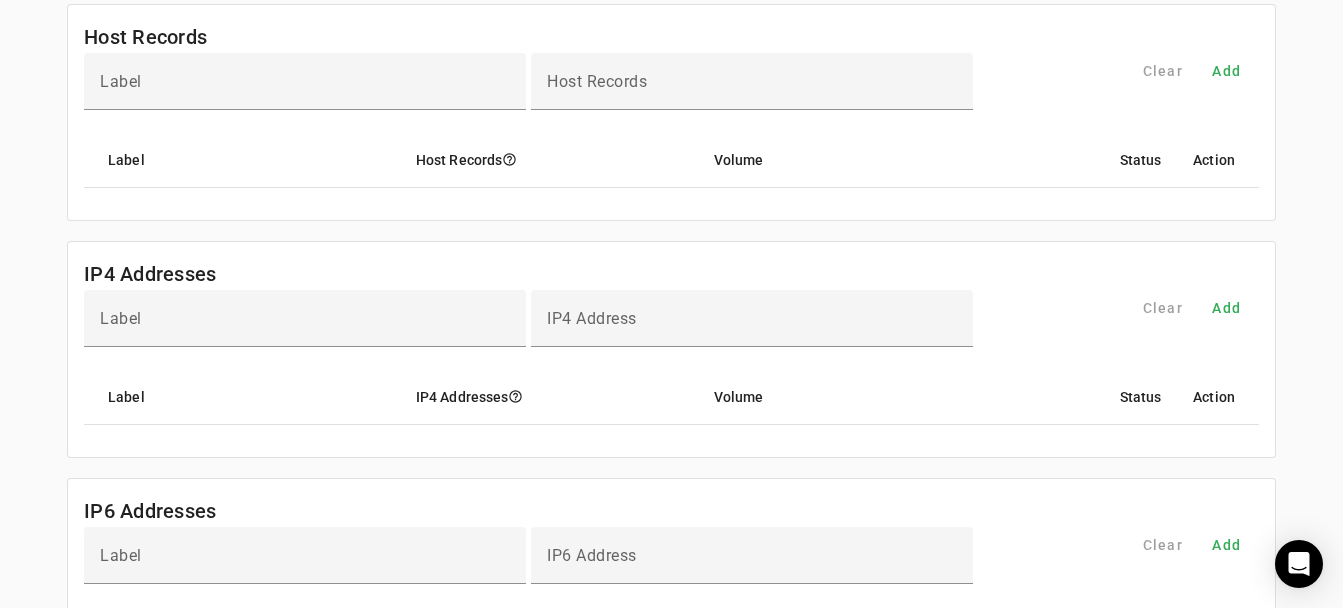 scroll, scrollTop: 0, scrollLeft: 0, axis: both 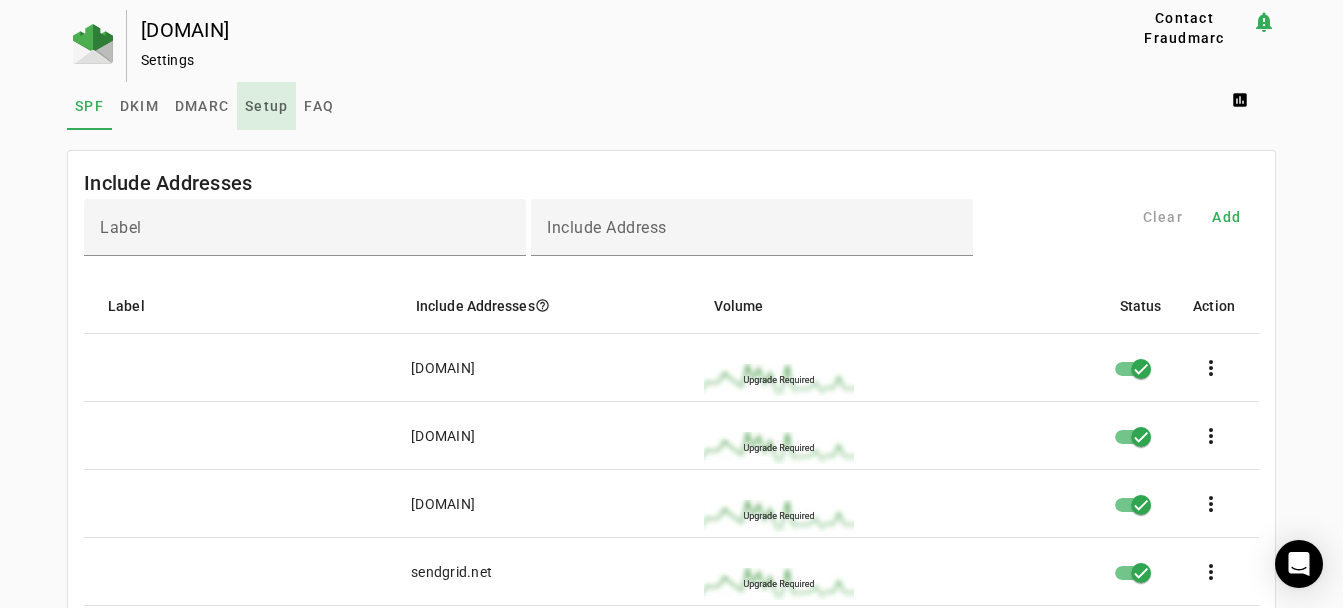 click on "Setup" at bounding box center [266, 106] 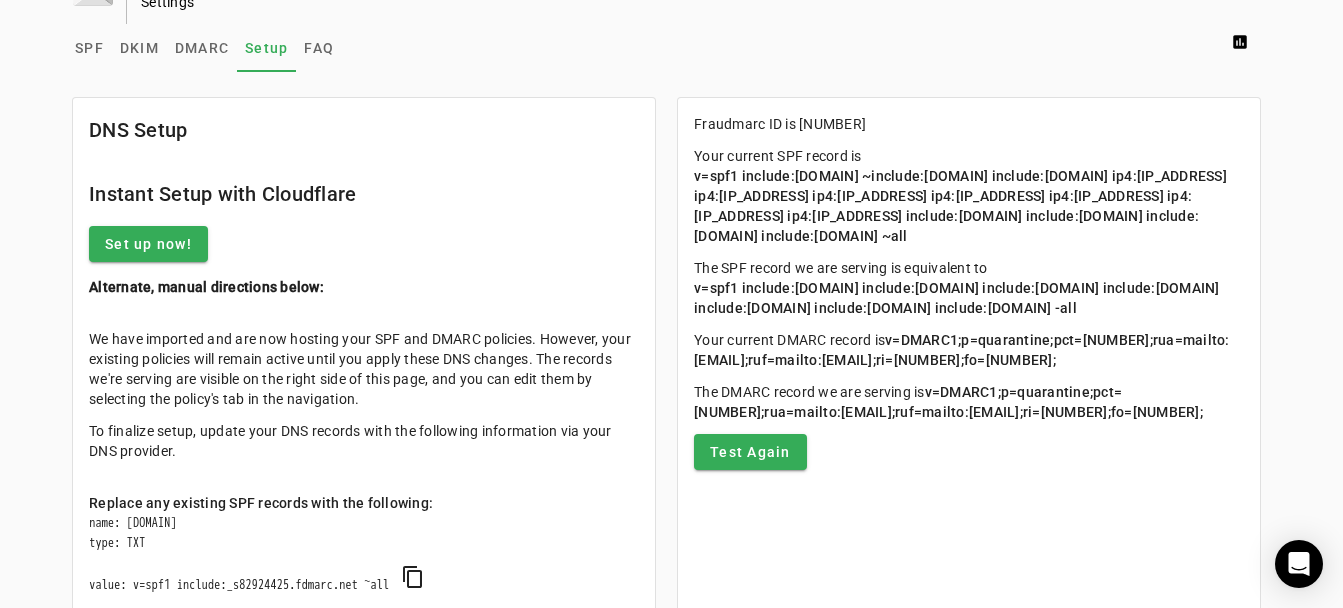 scroll, scrollTop: 47, scrollLeft: 0, axis: vertical 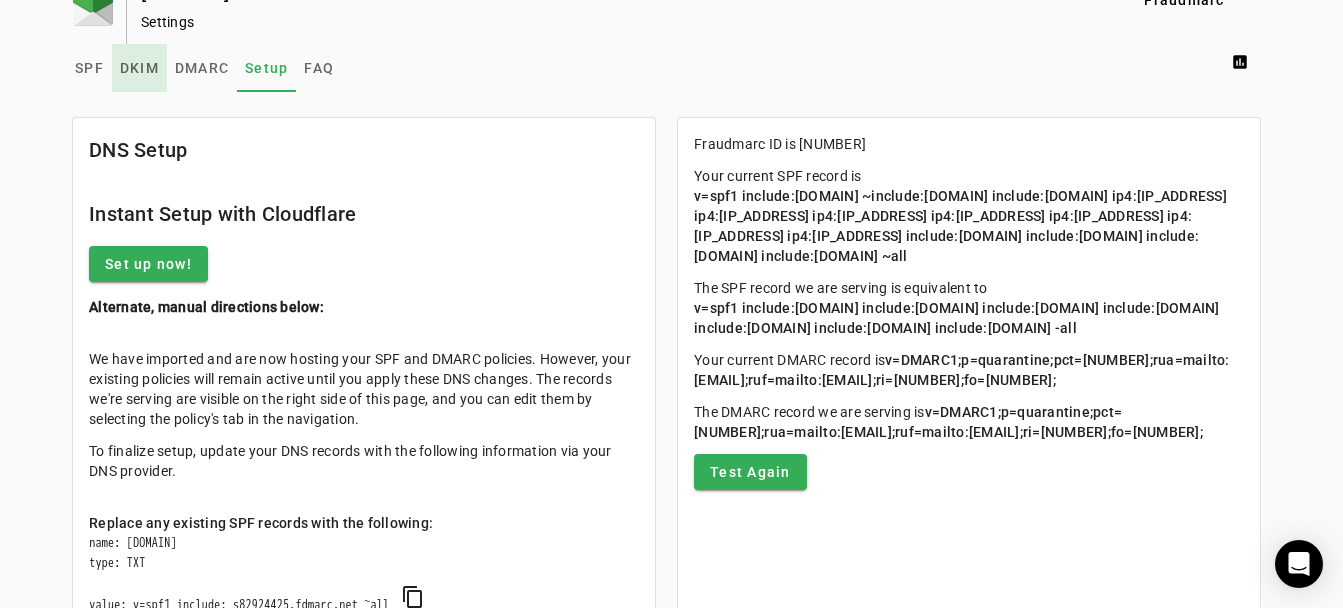 click on "DKIM" at bounding box center (139, 68) 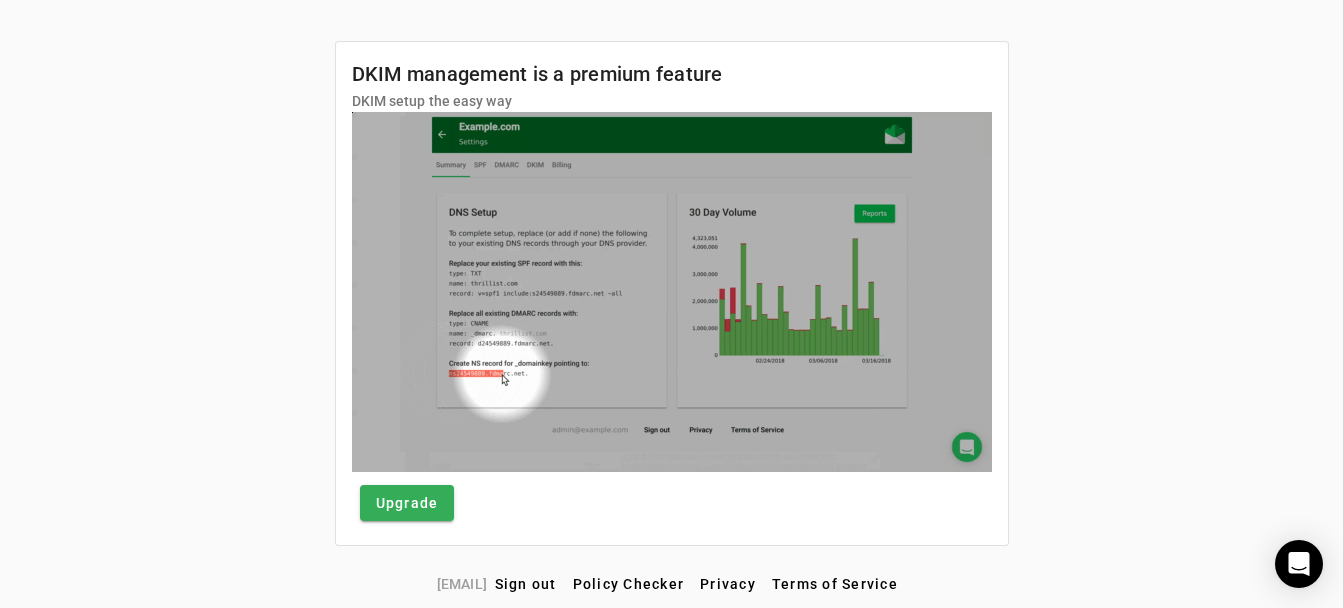 scroll, scrollTop: 0, scrollLeft: 0, axis: both 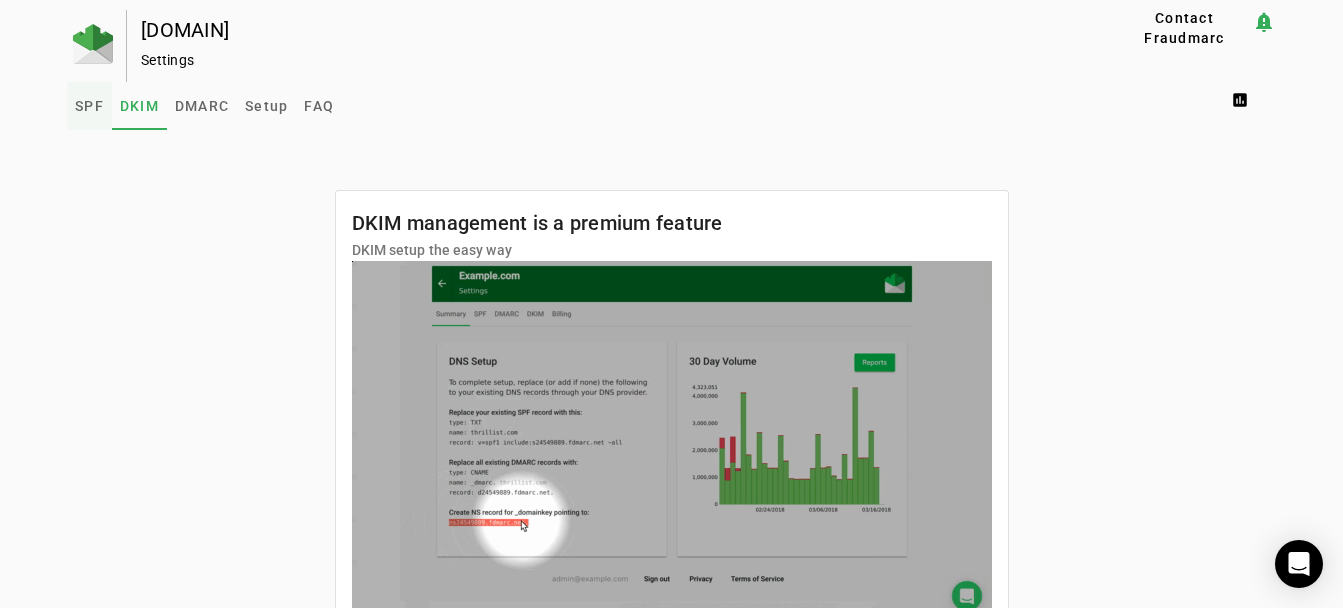 click on "SPF" at bounding box center [89, 106] 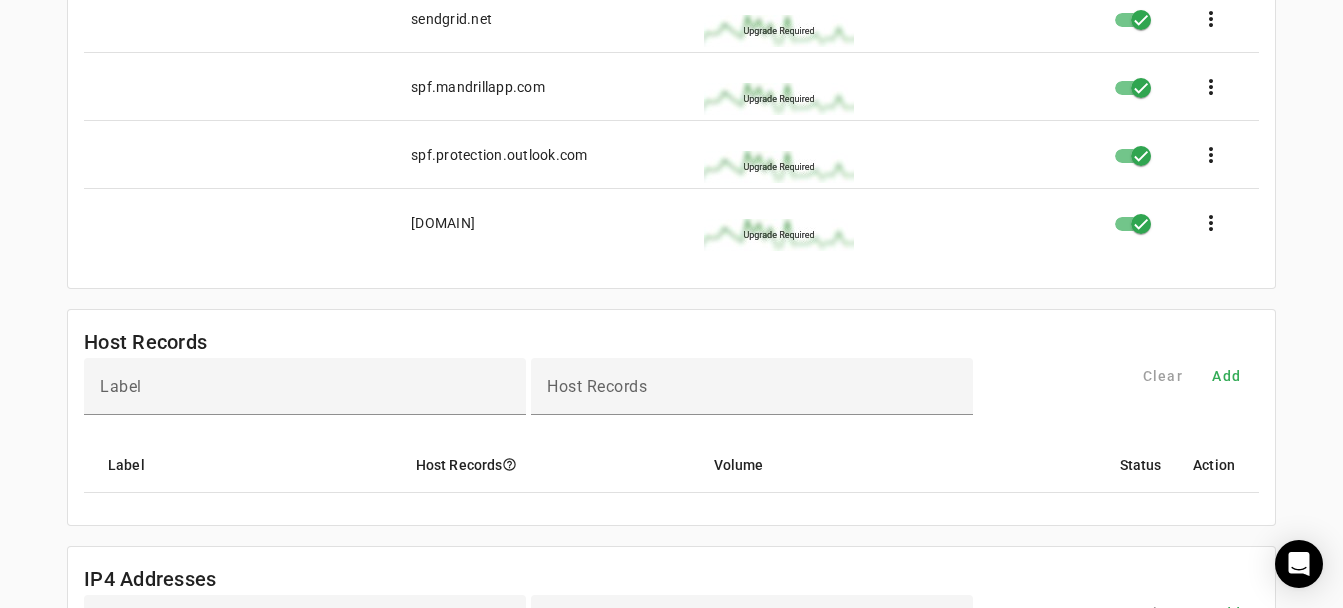 scroll, scrollTop: 0, scrollLeft: 0, axis: both 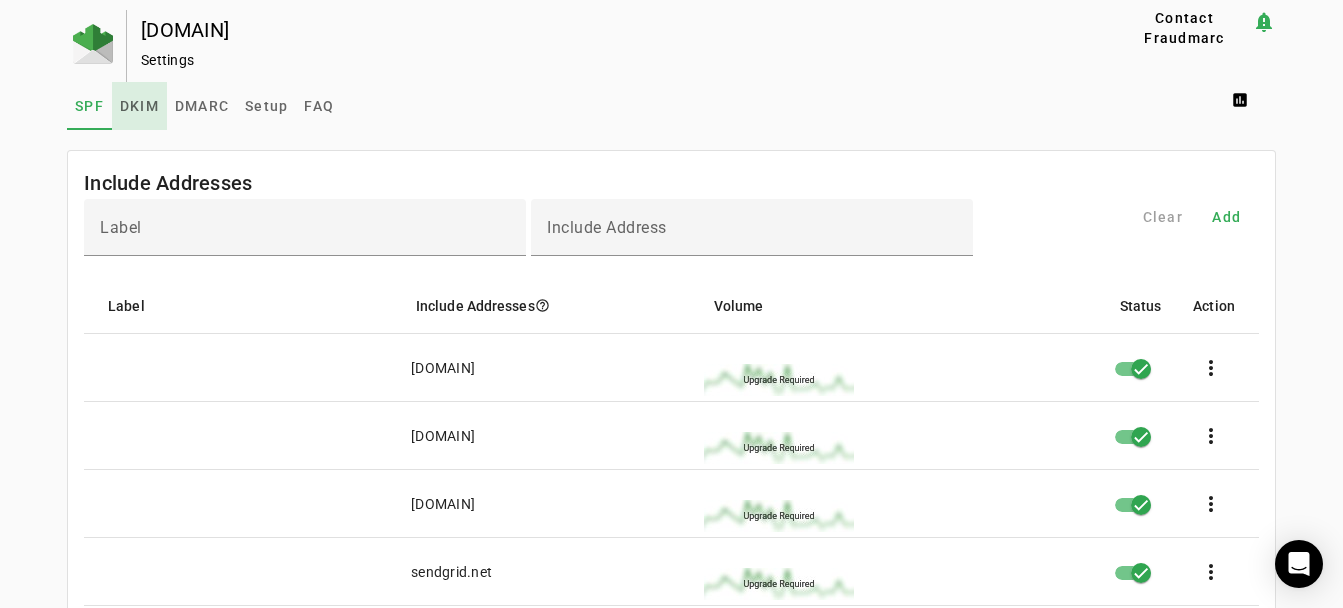 click on "DKIM" at bounding box center (139, 106) 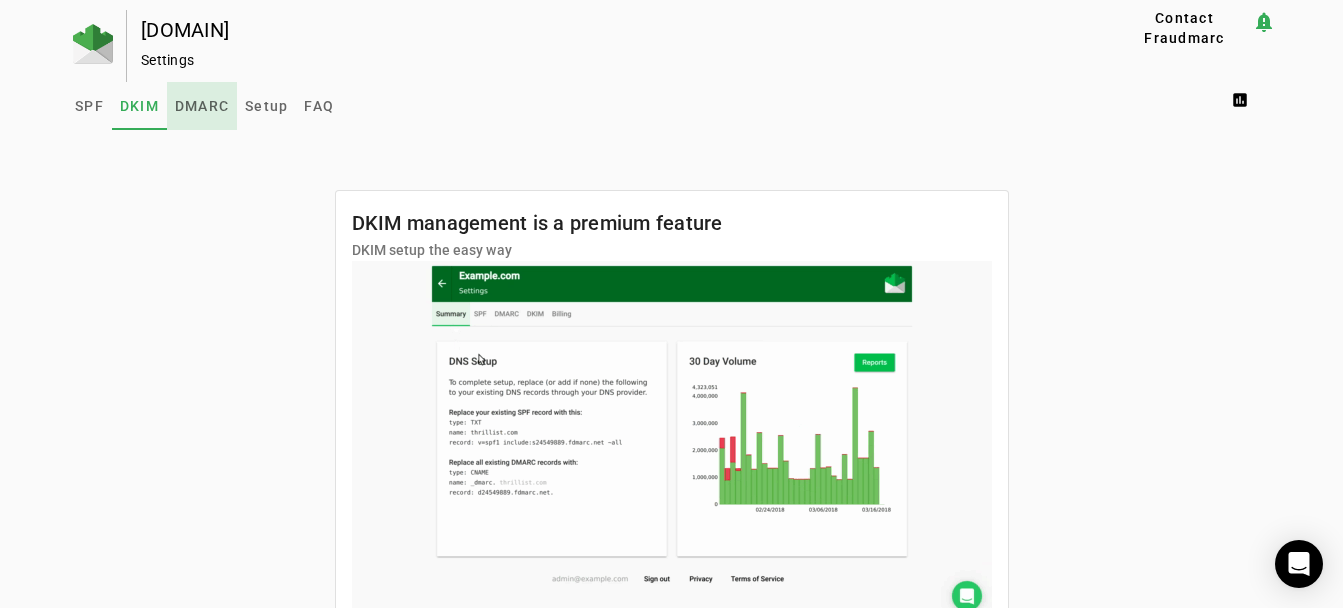 click on "DMARC" at bounding box center [202, 106] 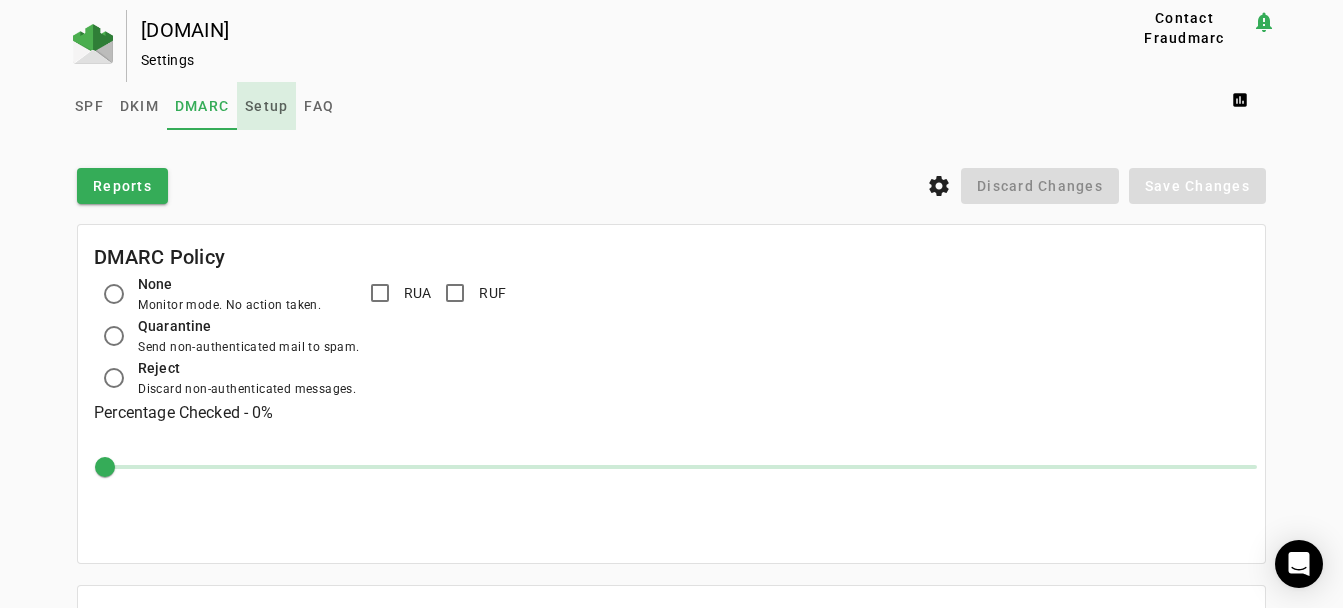 click on "Setup" at bounding box center [266, 106] 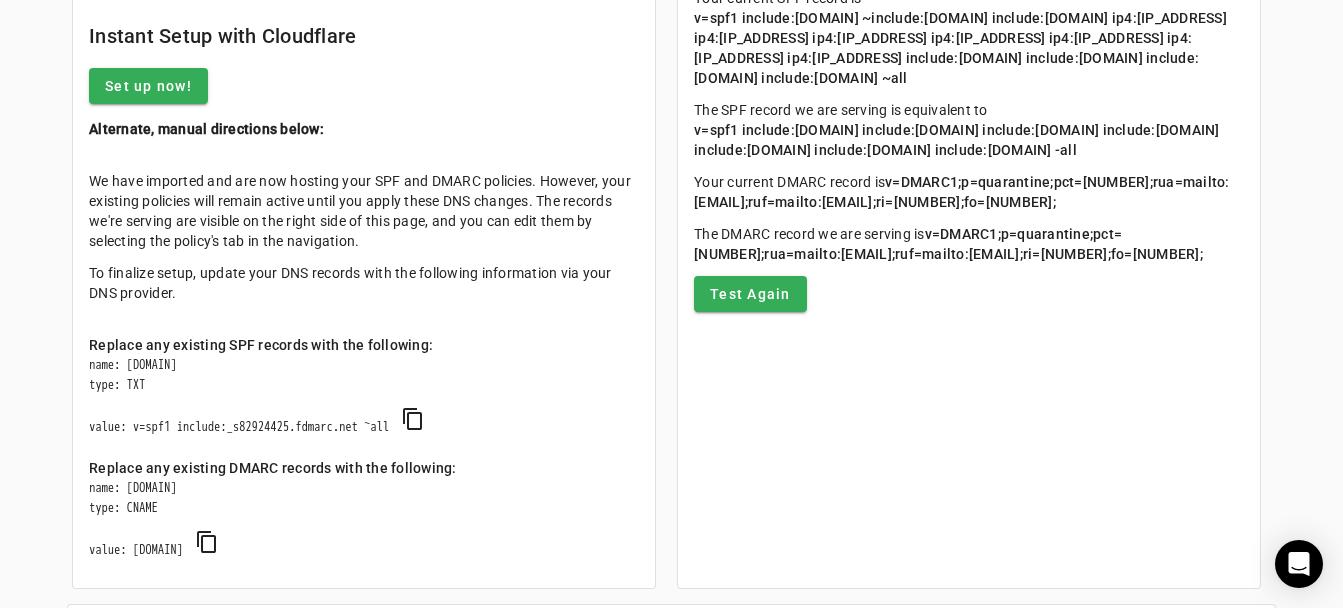 scroll, scrollTop: 0, scrollLeft: 0, axis: both 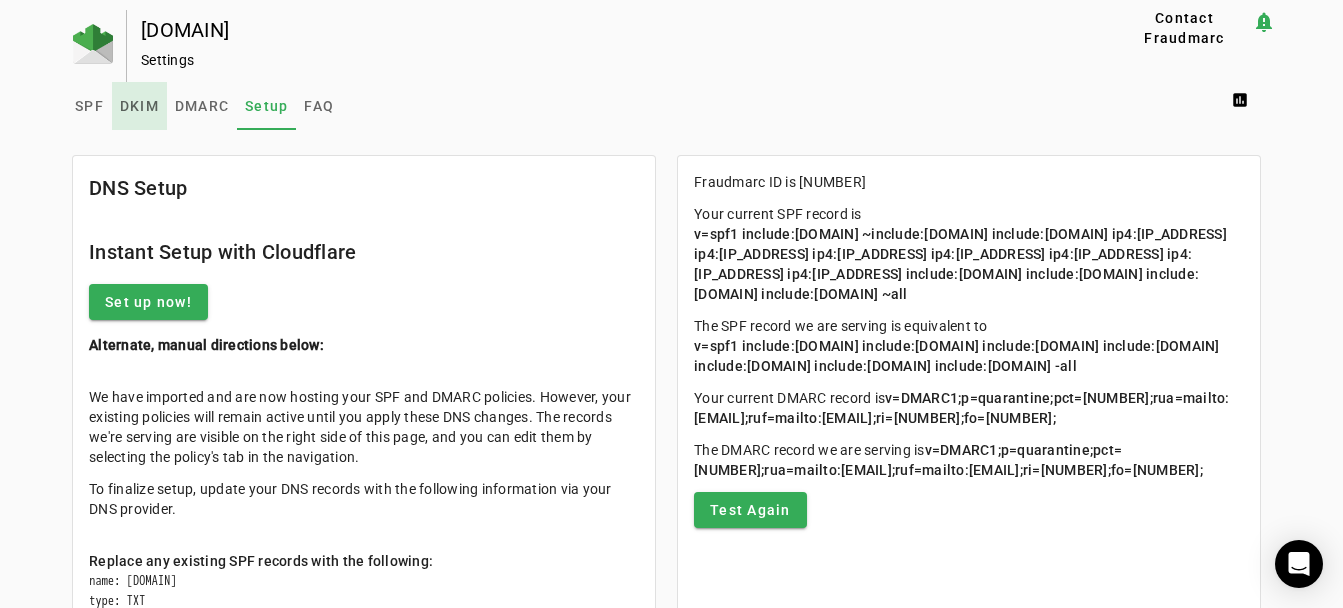 click on "DKIM" at bounding box center [139, 106] 